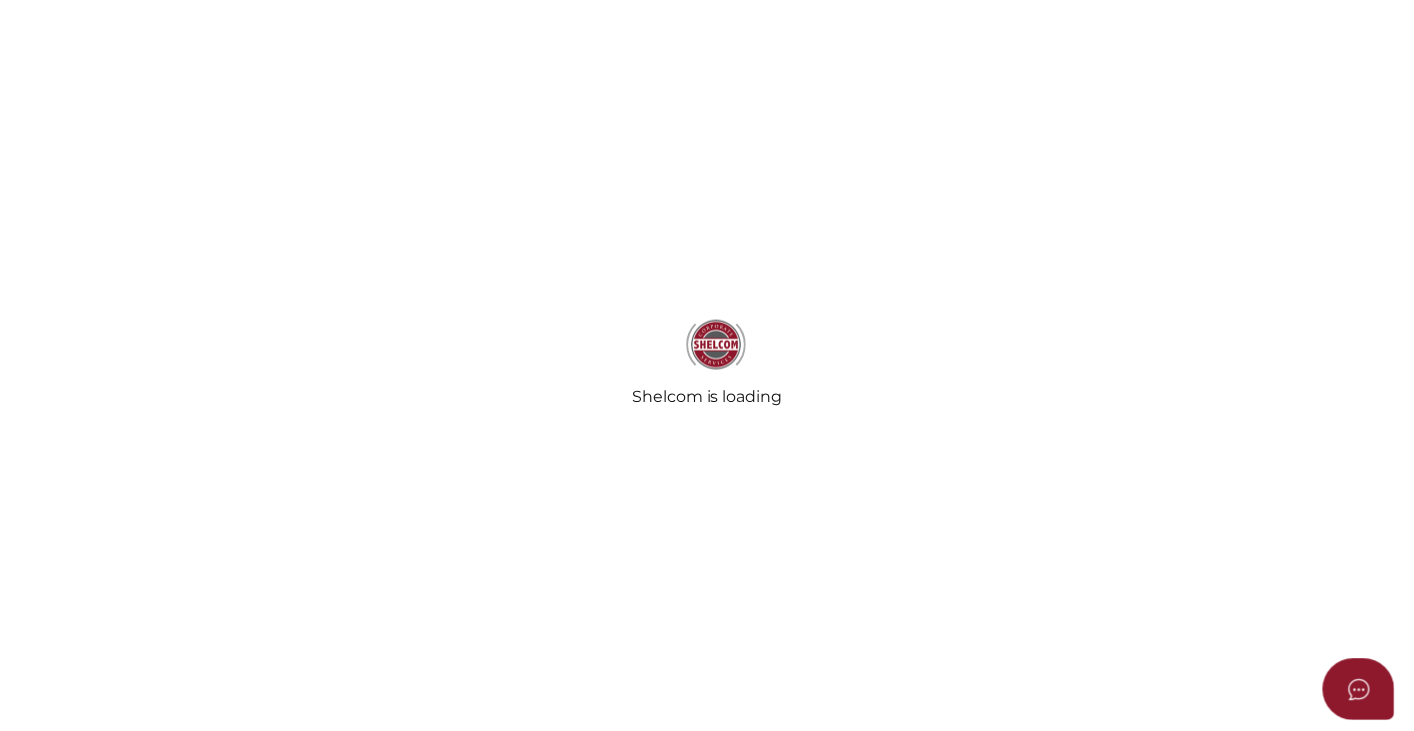 scroll, scrollTop: 0, scrollLeft: 0, axis: both 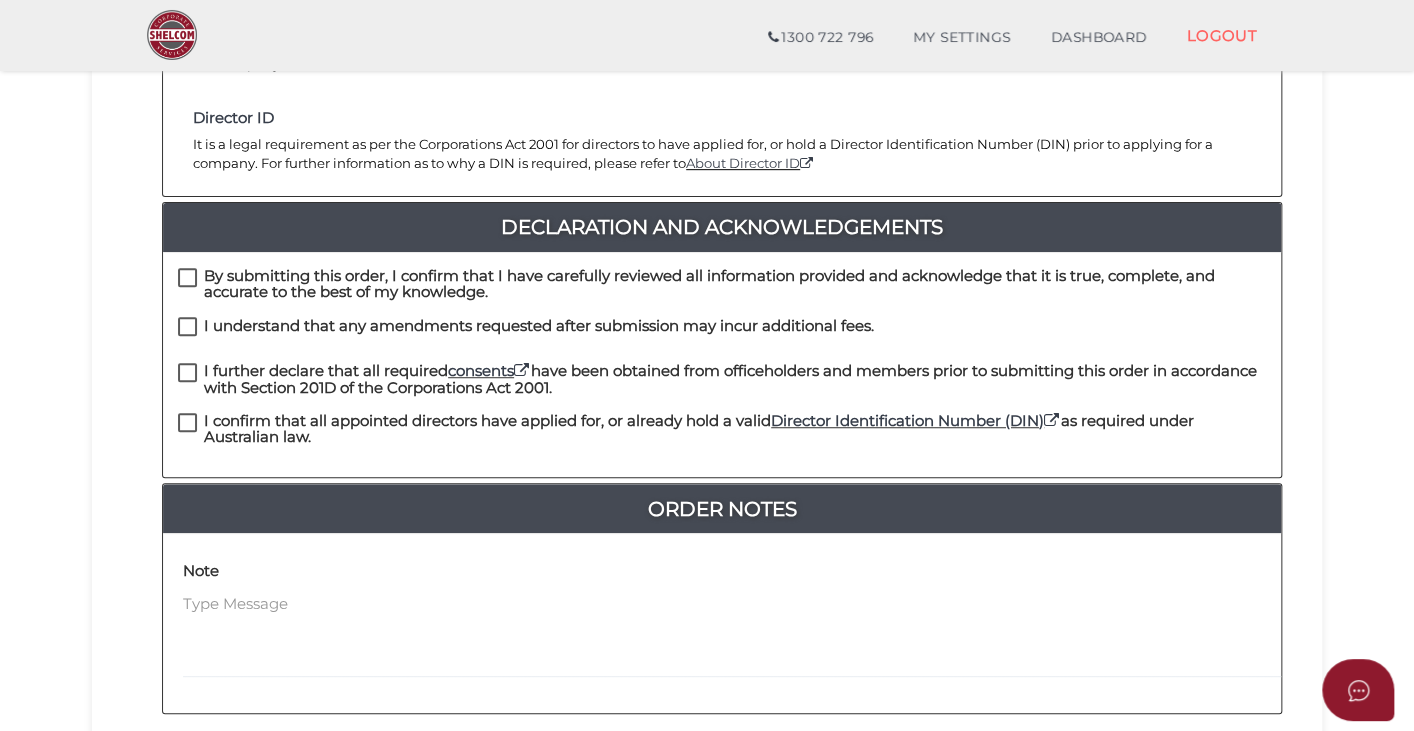 click on "By submitting this order, I confirm that I have carefully reviewed all information provided and acknowledge that it is true, complete, and accurate to the best of my knowledge." at bounding box center [722, 280] 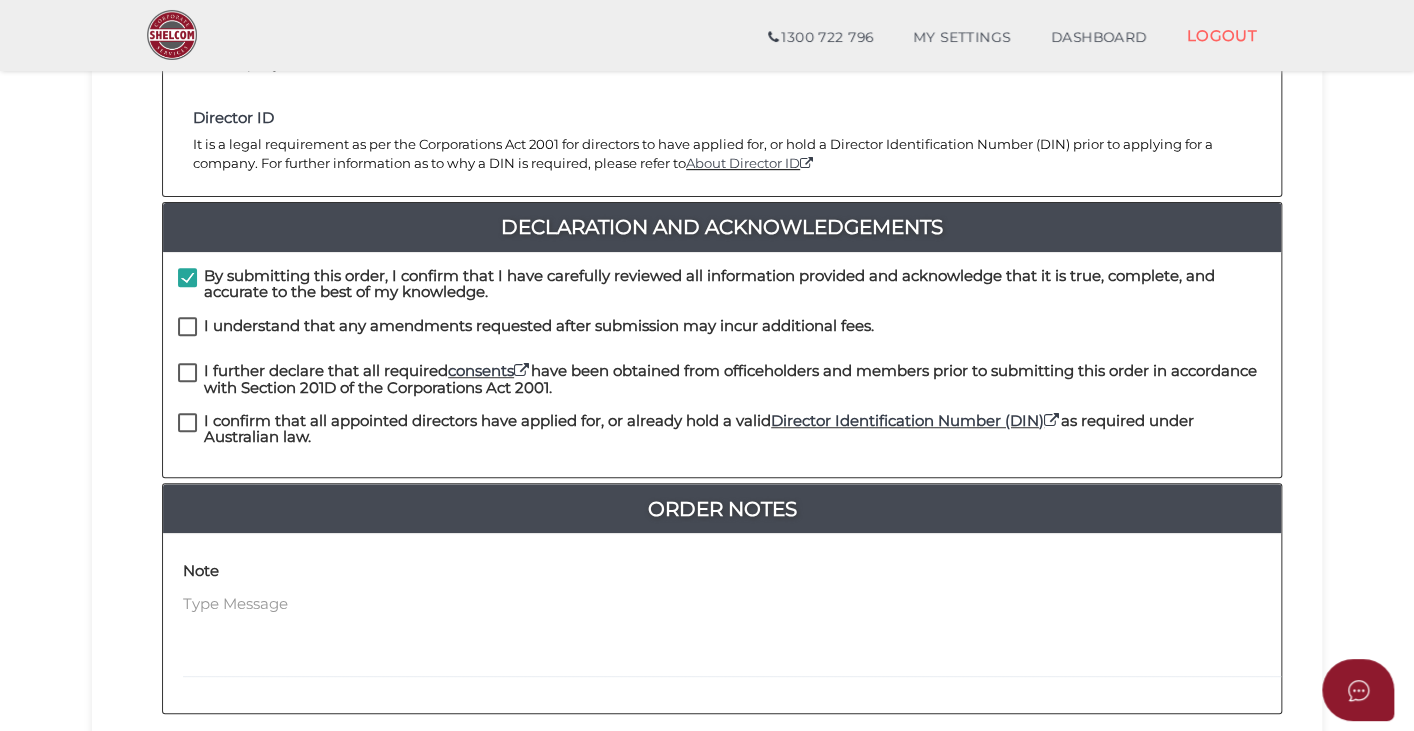 click on "I understand that any amendments requested after submission may incur additional fees." at bounding box center (526, 330) 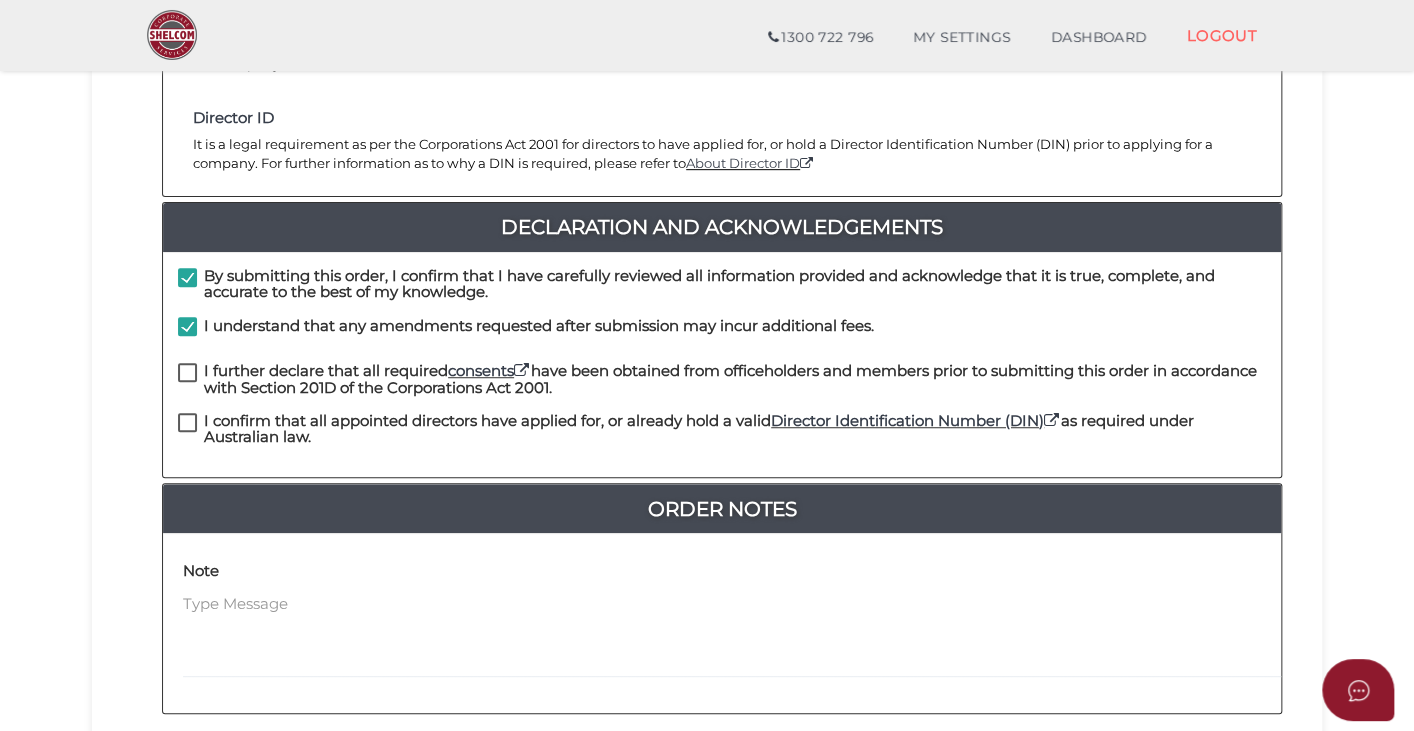 click on "I further declare that all required  consents   have been obtained from officeholders and members prior to submitting this order in accordance with Section 201D of the Corporations Act 2001." at bounding box center [722, 375] 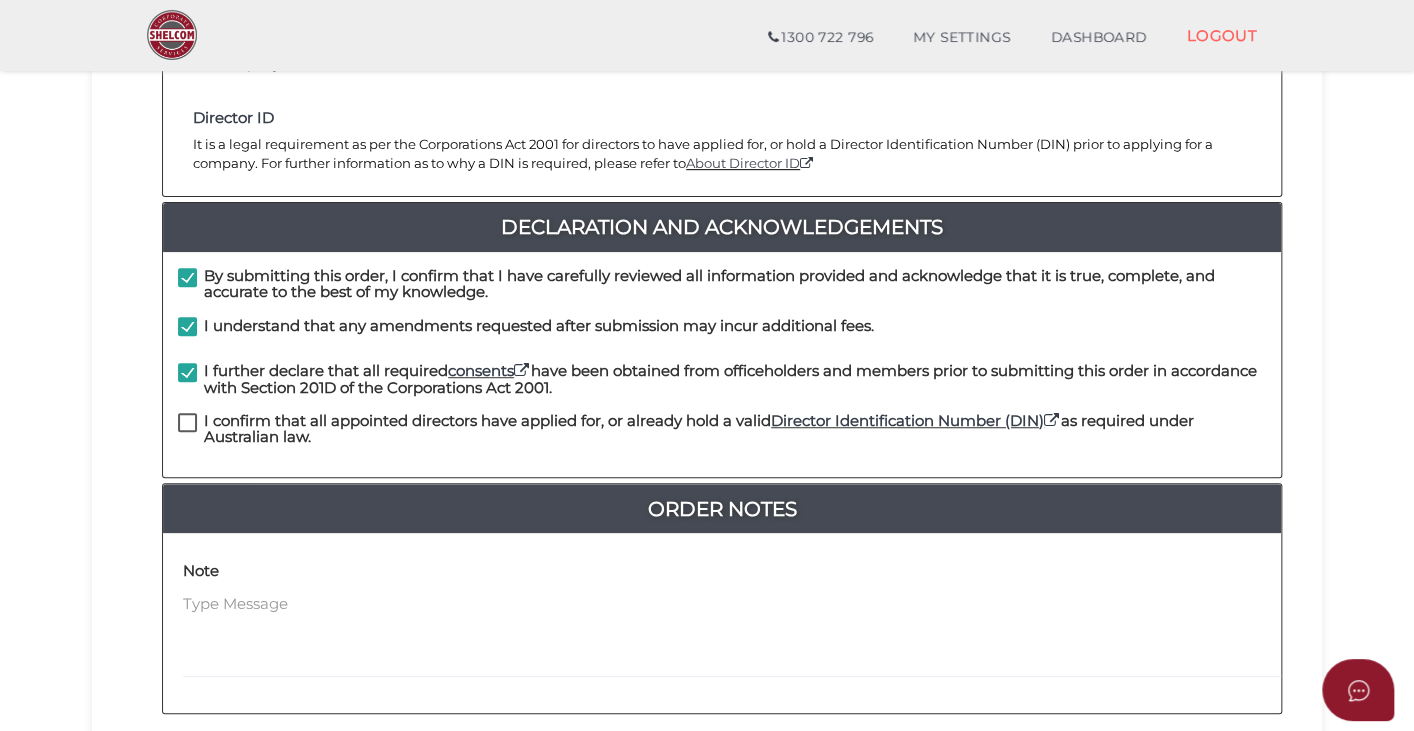 click on "I confirm that all appointed directors have applied for, or already hold a valid  Director Identification Number (DIN)   as required under Australian law." at bounding box center (722, 425) 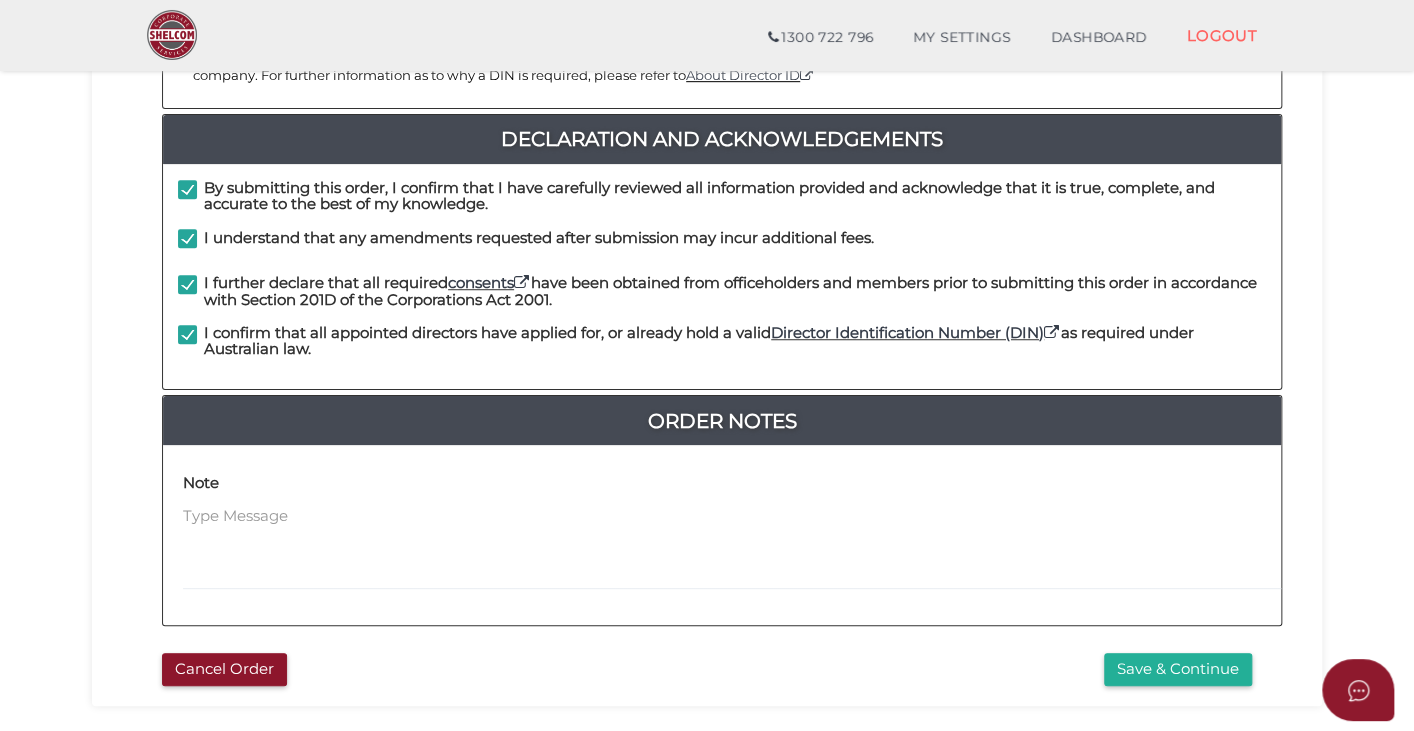 scroll, scrollTop: 539, scrollLeft: 0, axis: vertical 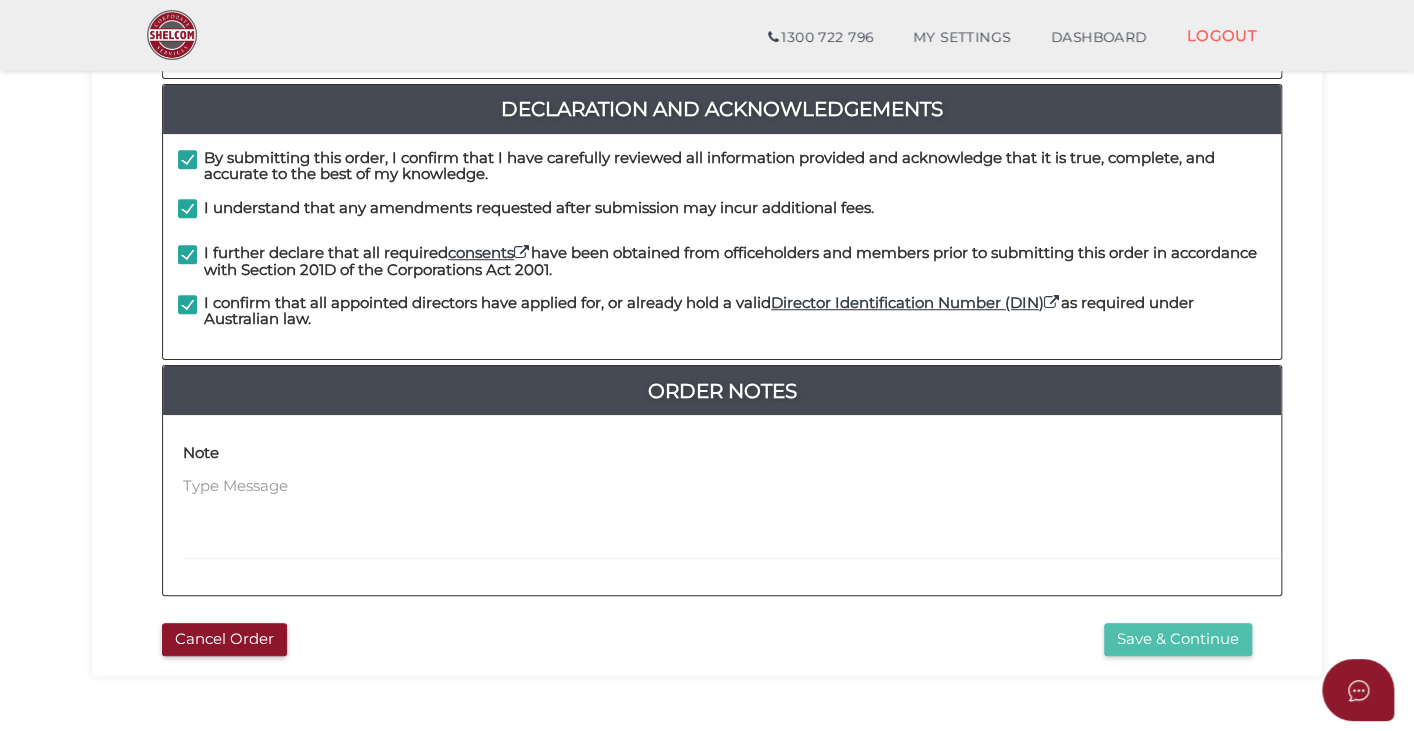 click on "Save & Continue" at bounding box center (1178, 639) 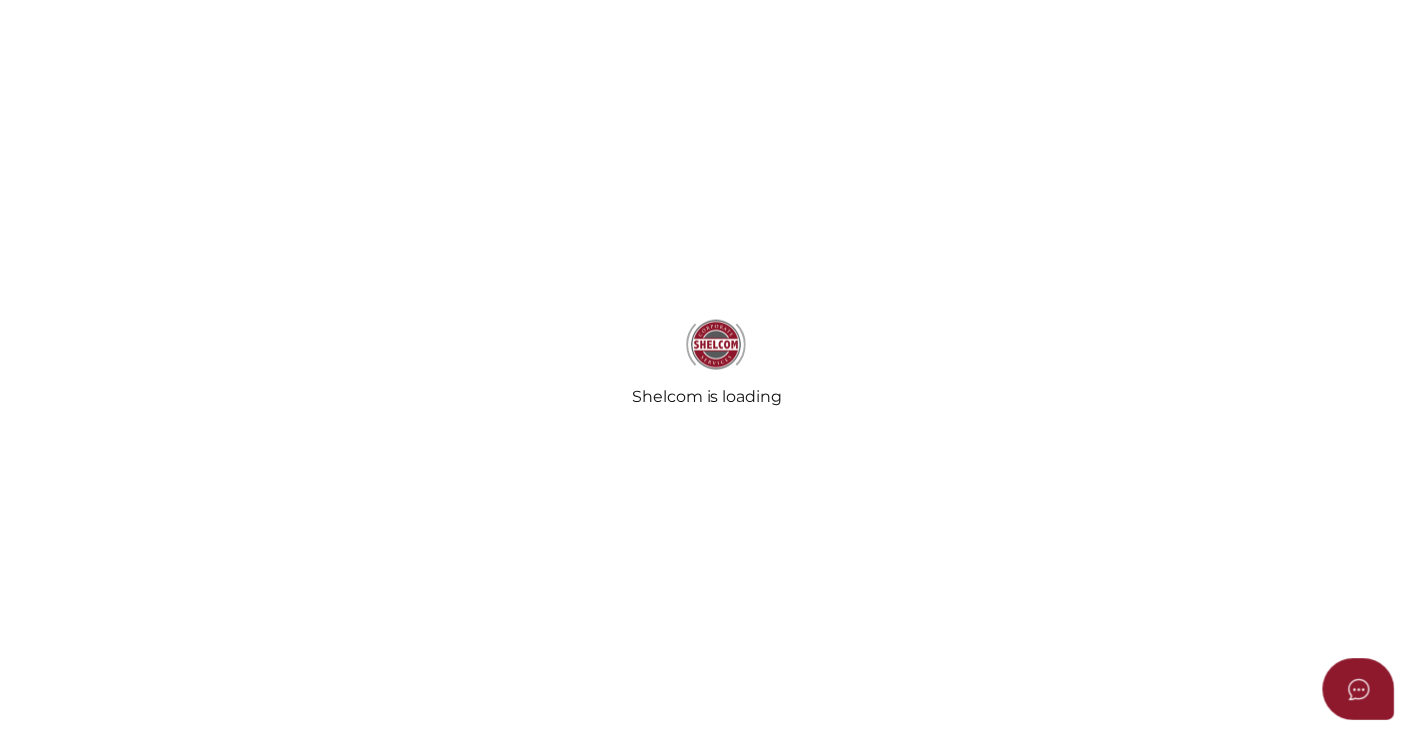scroll, scrollTop: 0, scrollLeft: 0, axis: both 